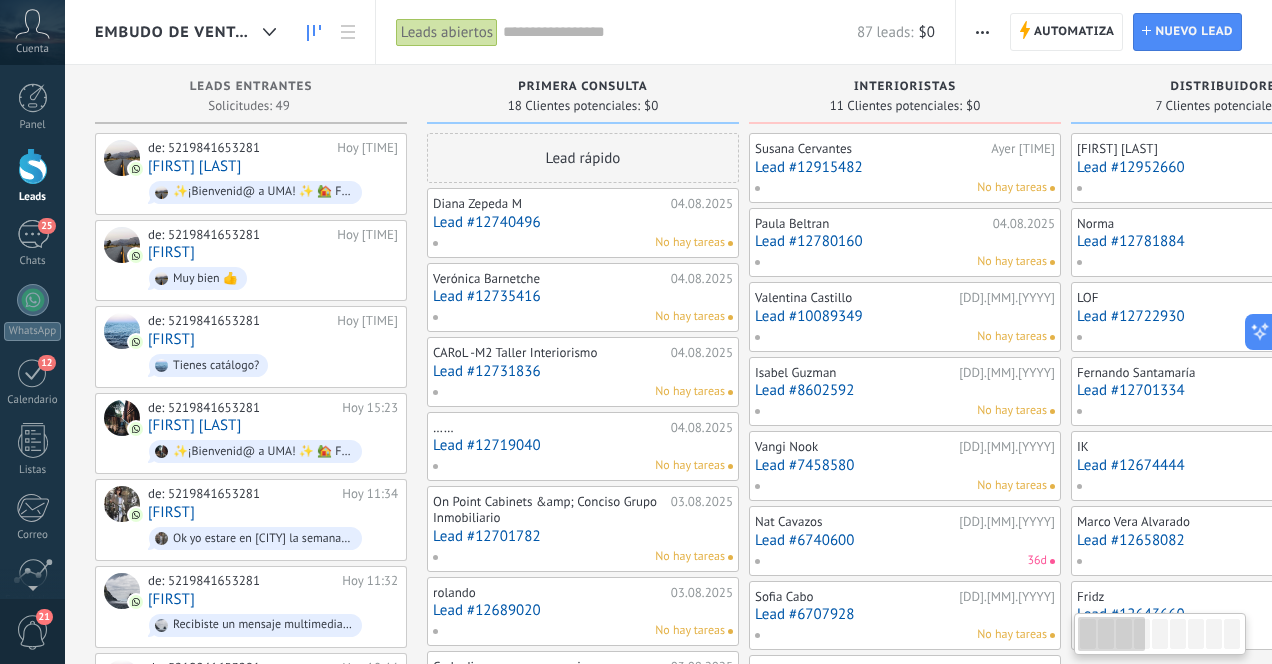 scroll, scrollTop: 0, scrollLeft: 0, axis: both 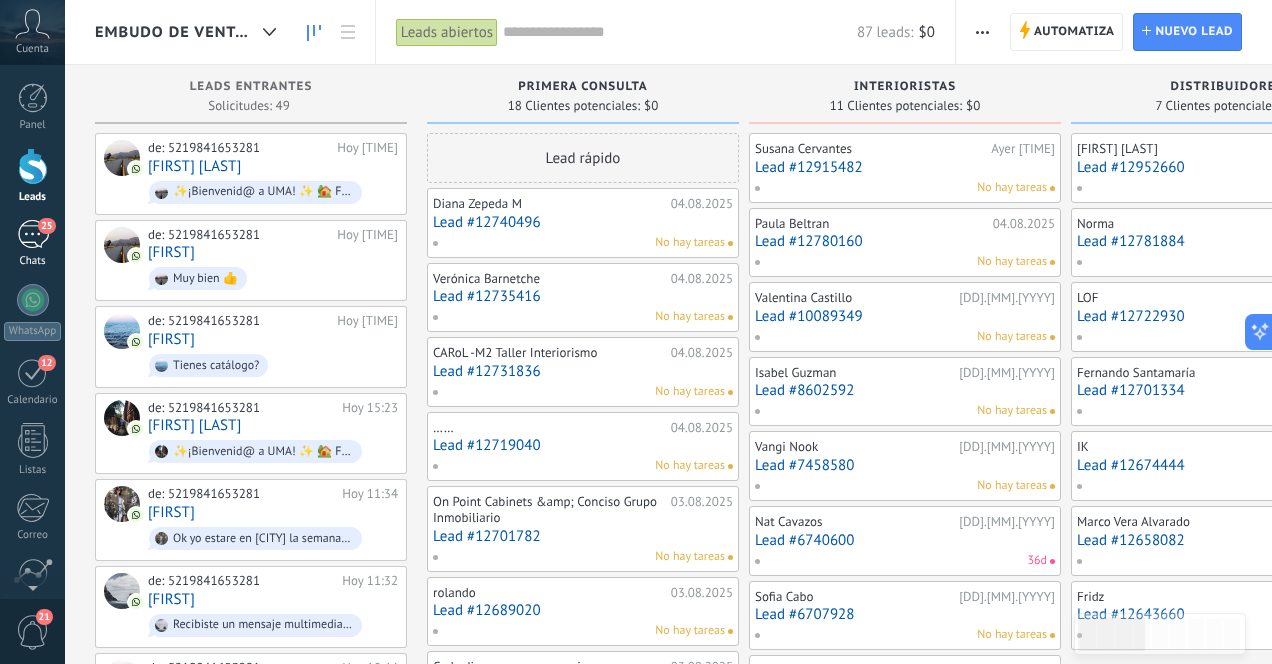 click on "25" at bounding box center (33, 234) 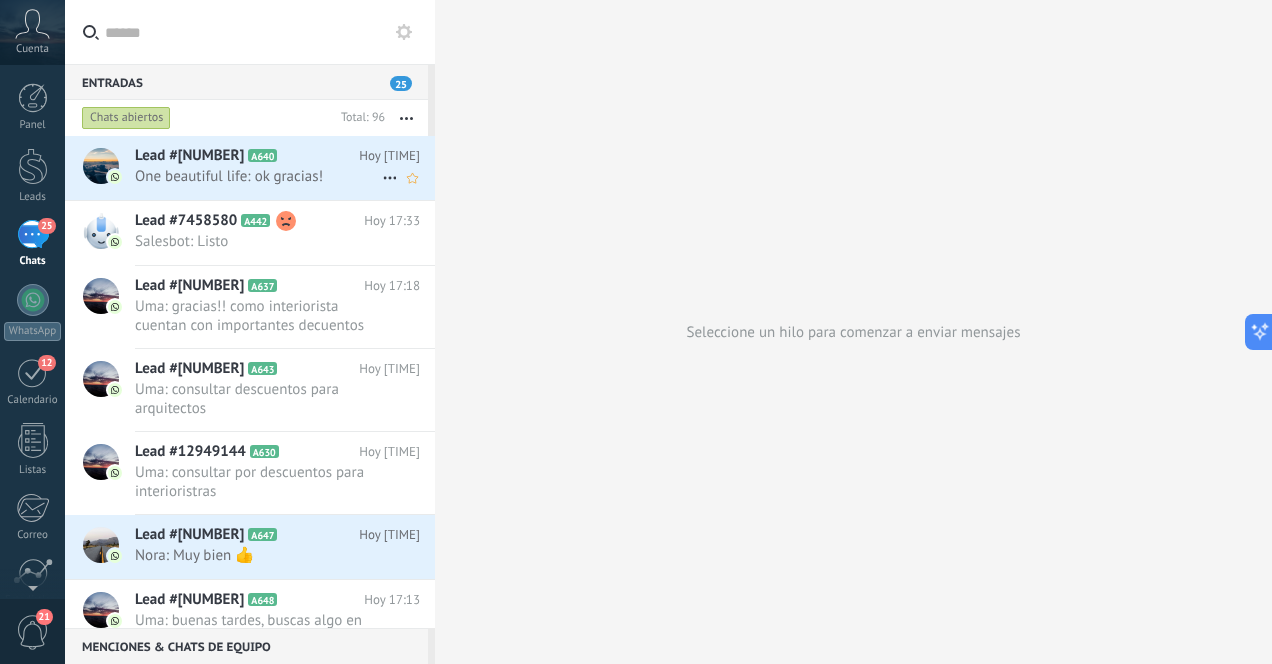 click on "One beautiful life: ok gracias!" at bounding box center (258, 176) 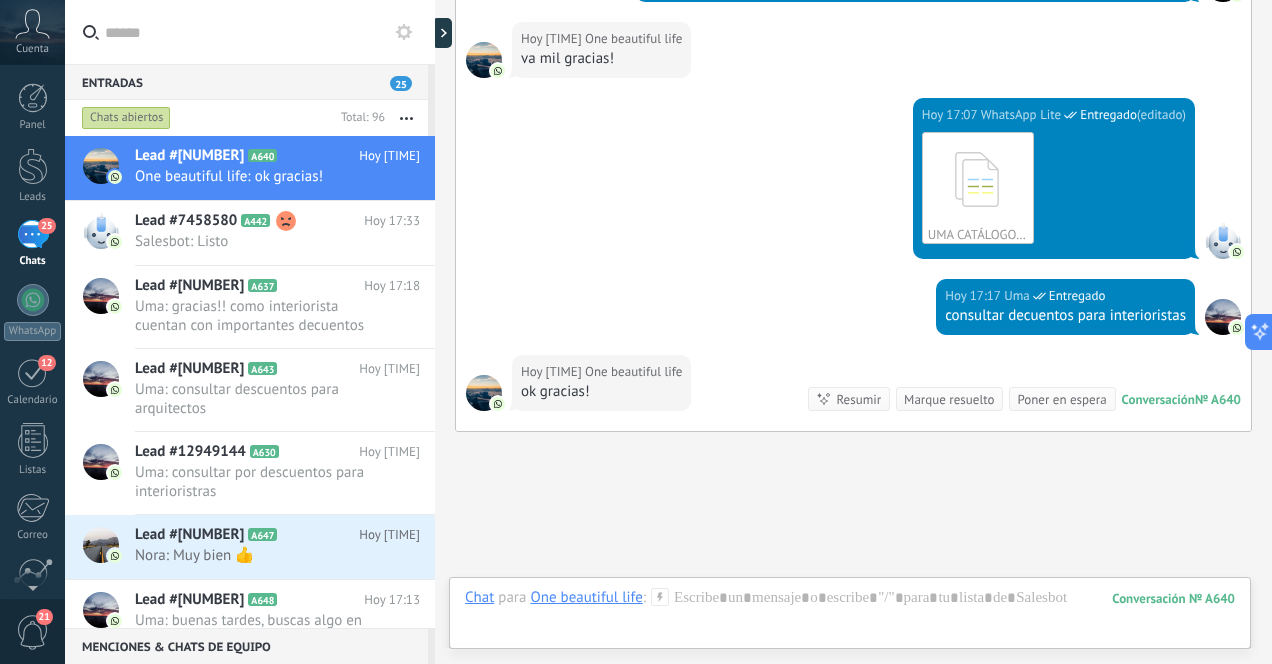 scroll, scrollTop: 1121, scrollLeft: 0, axis: vertical 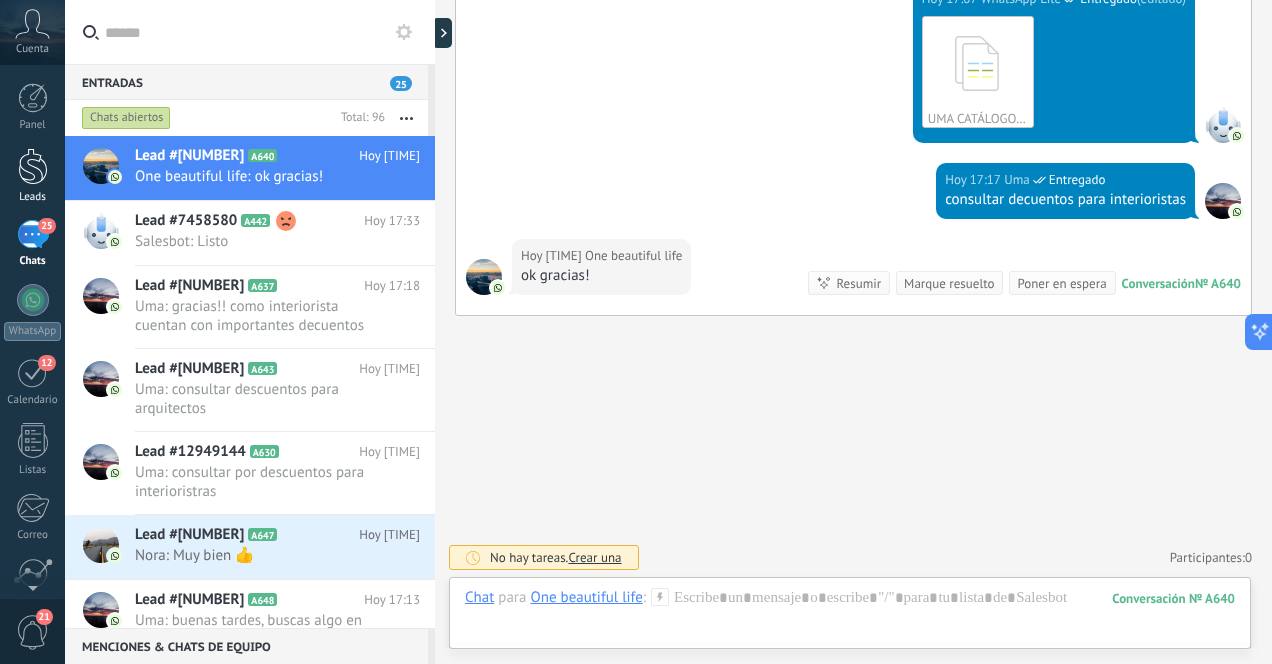 click at bounding box center [33, 166] 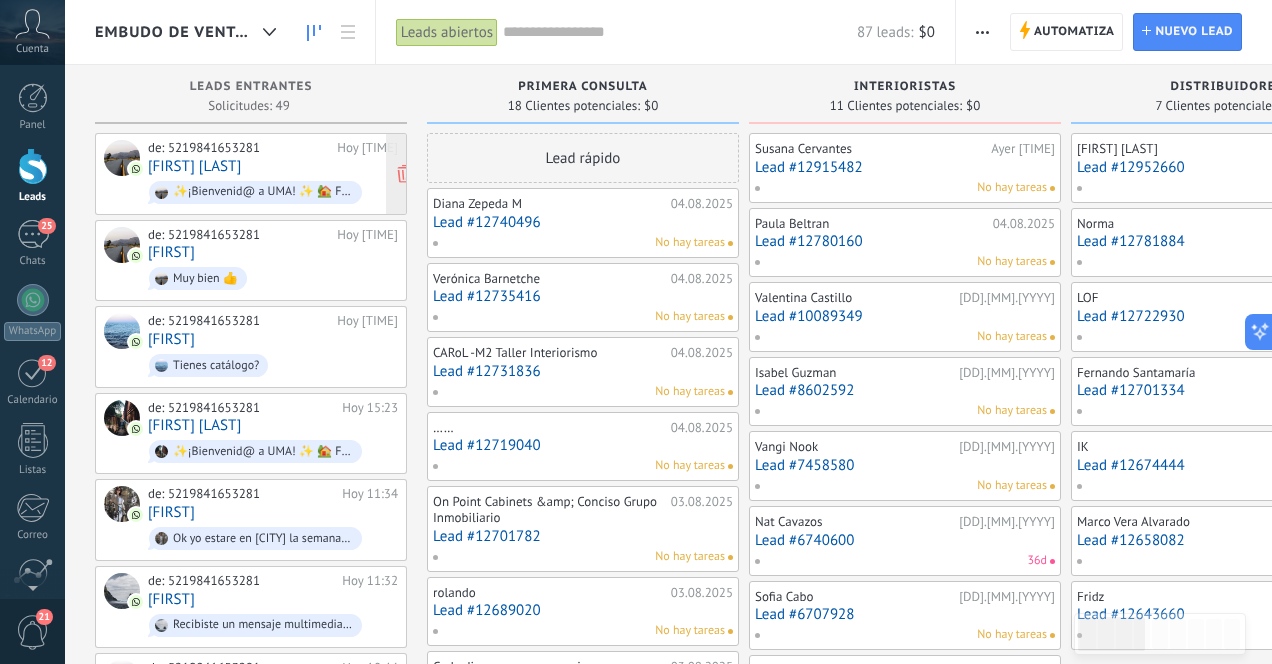 click on "de: 5219841653281" at bounding box center [239, 148] 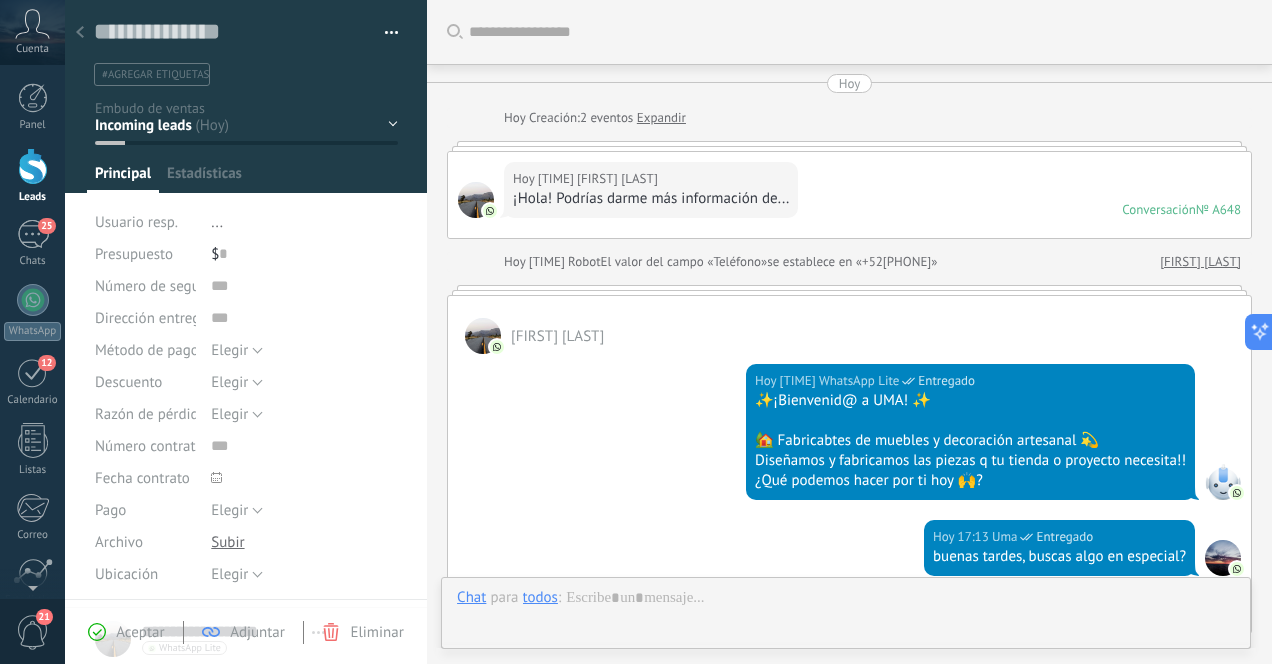 type on "**********" 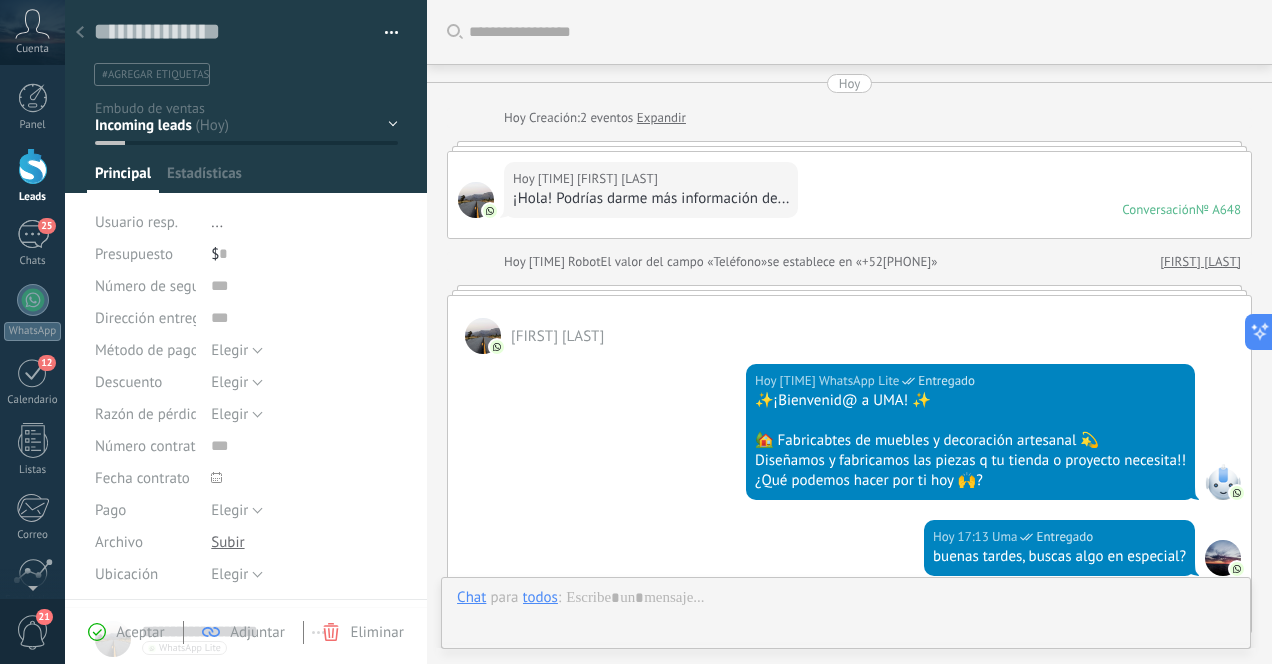 scroll, scrollTop: 318, scrollLeft: 0, axis: vertical 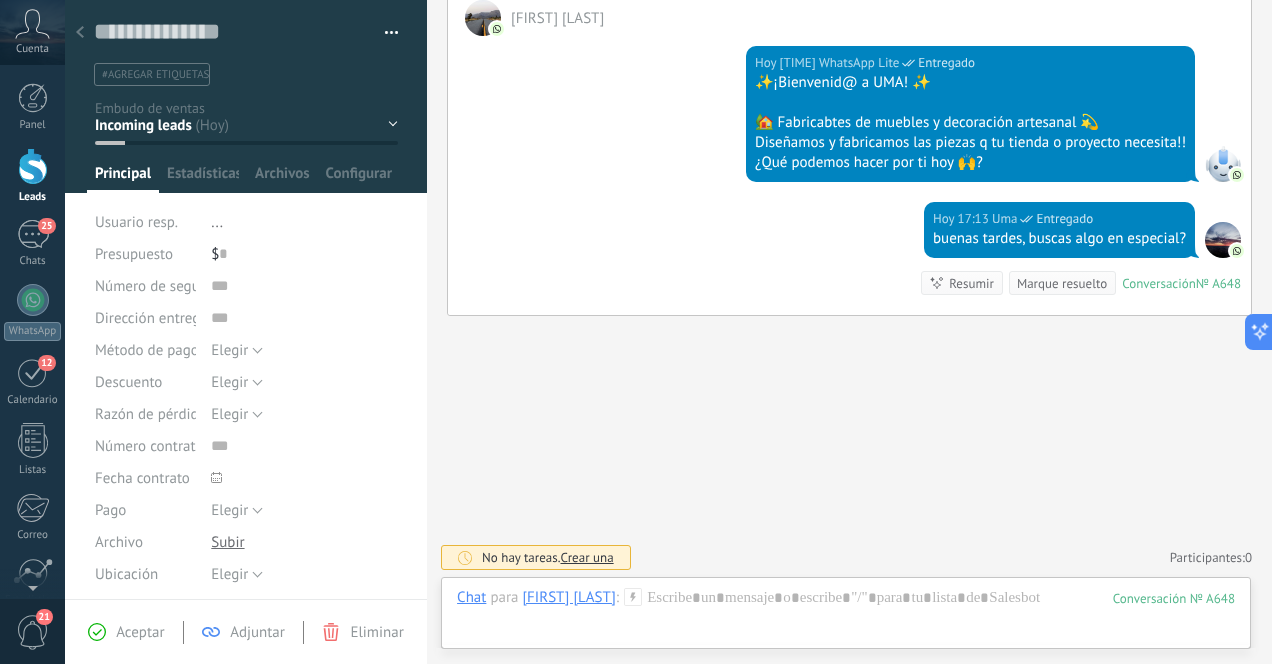 click at bounding box center [80, 33] 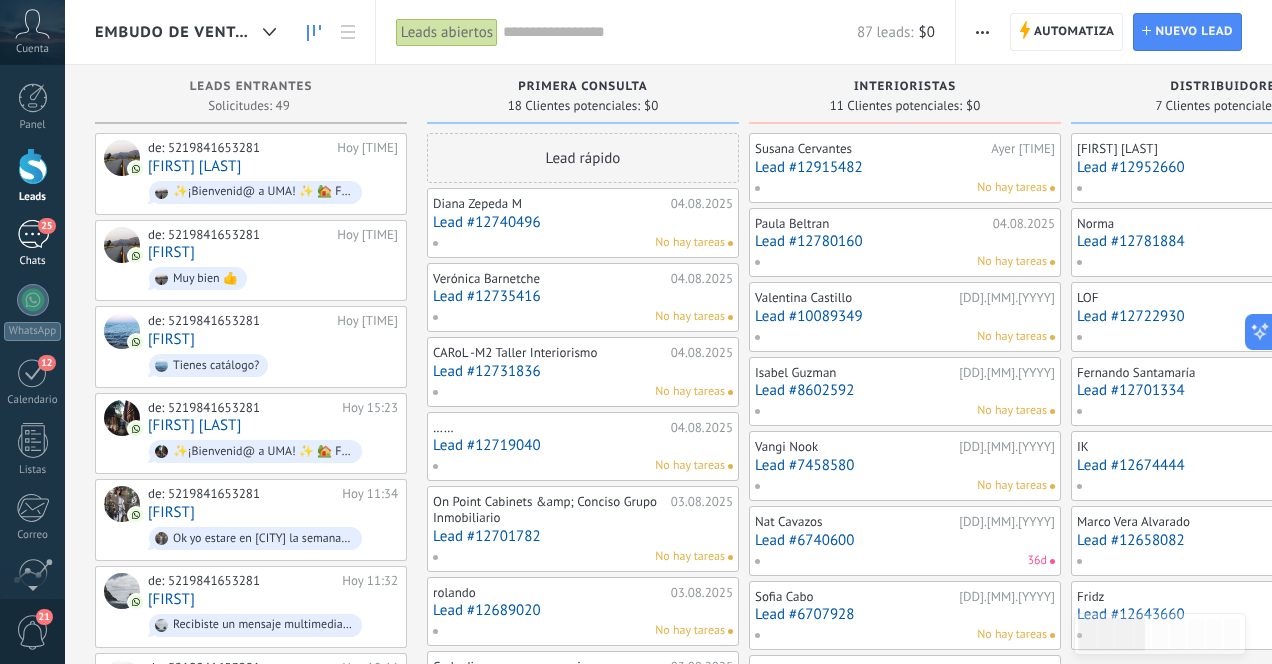 click on "25" at bounding box center (33, 234) 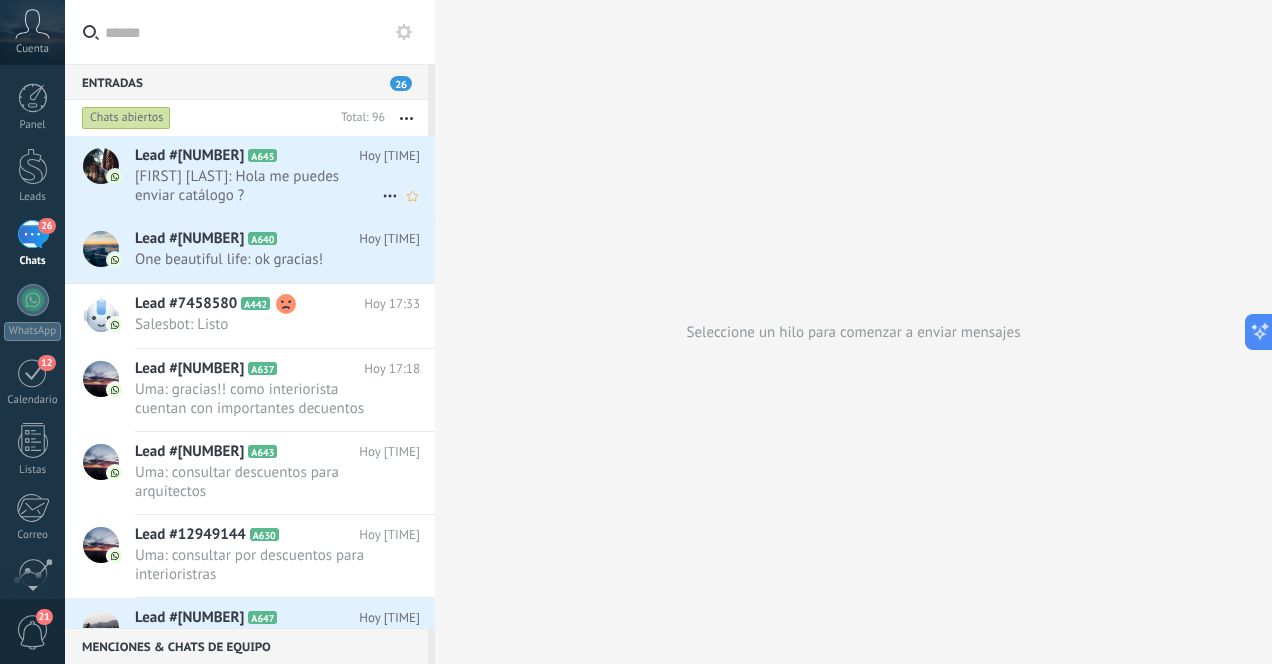 click on "[FIRST] [LAST]: Hola me puedes enviar catálogo ?" at bounding box center [258, 186] 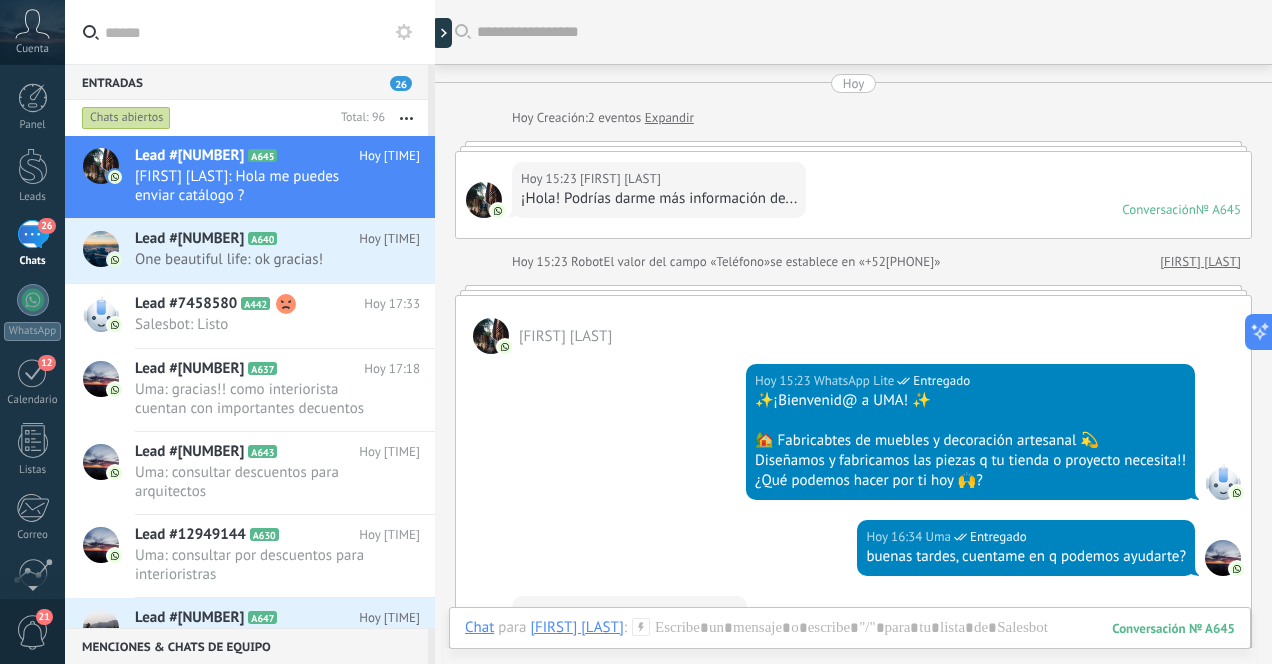 scroll, scrollTop: 357, scrollLeft: 0, axis: vertical 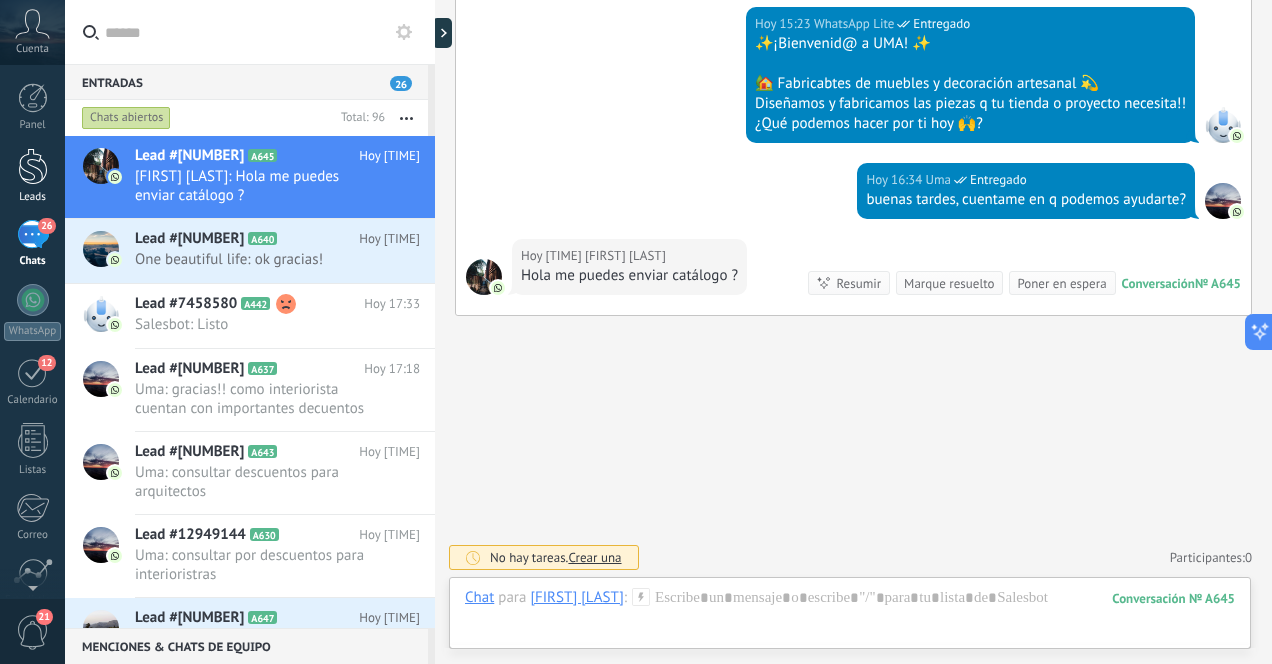 click at bounding box center (33, 166) 